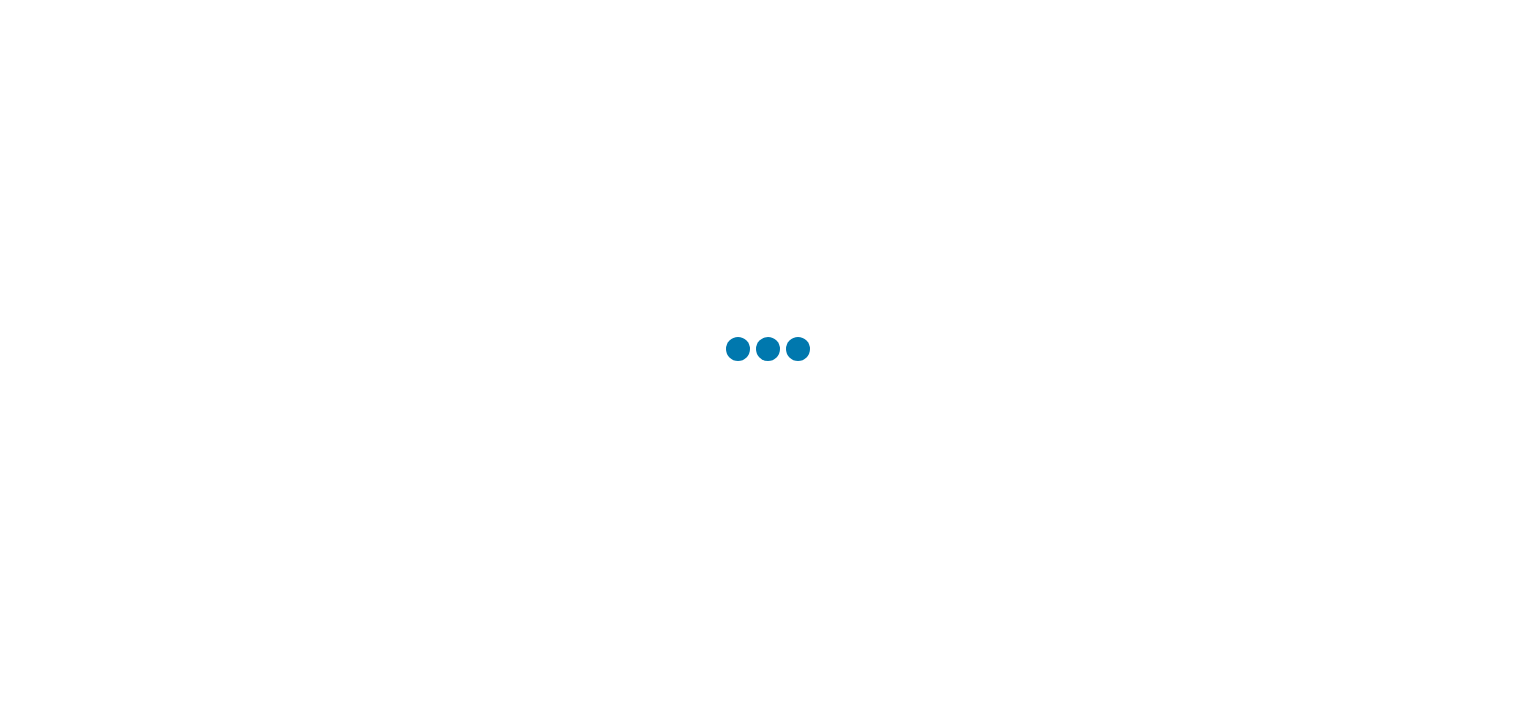 scroll, scrollTop: 0, scrollLeft: 0, axis: both 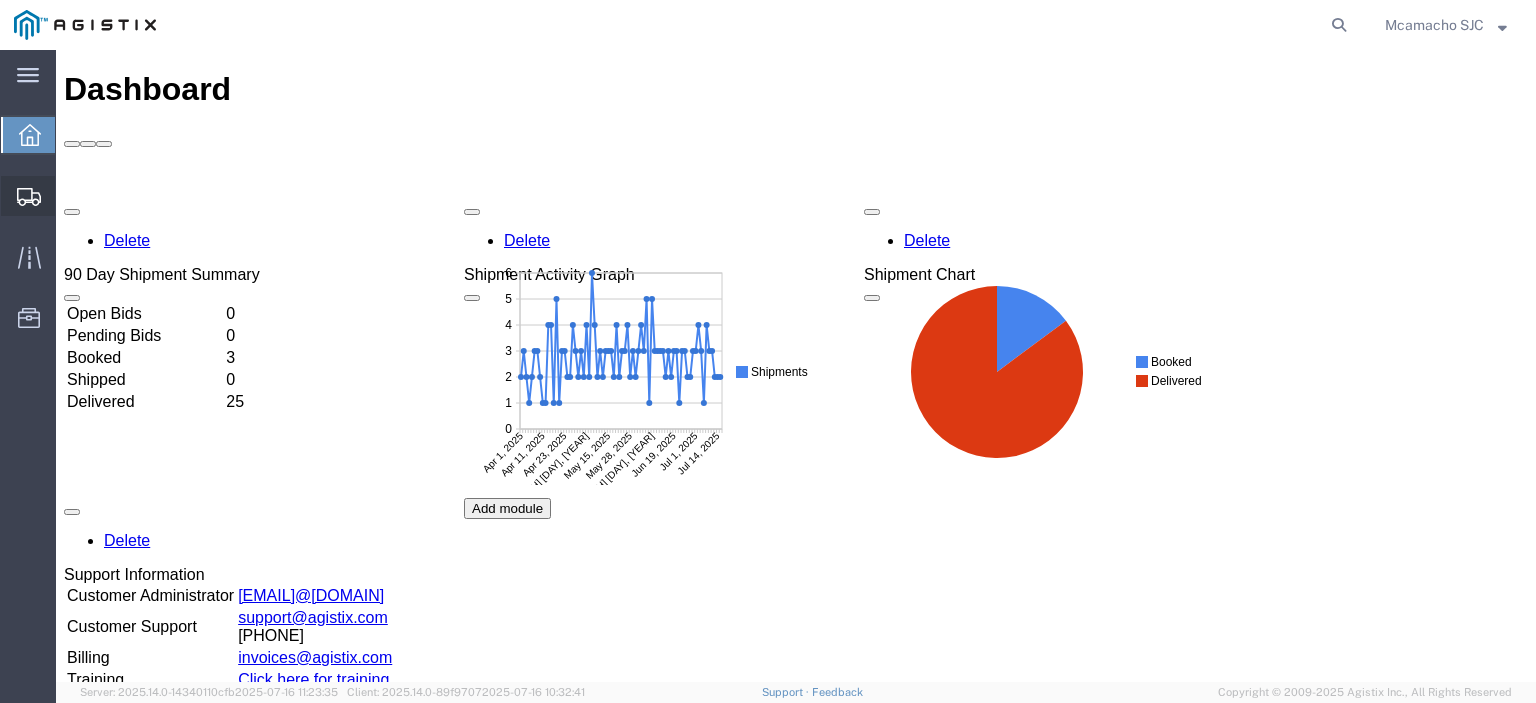 click on "Shipments" 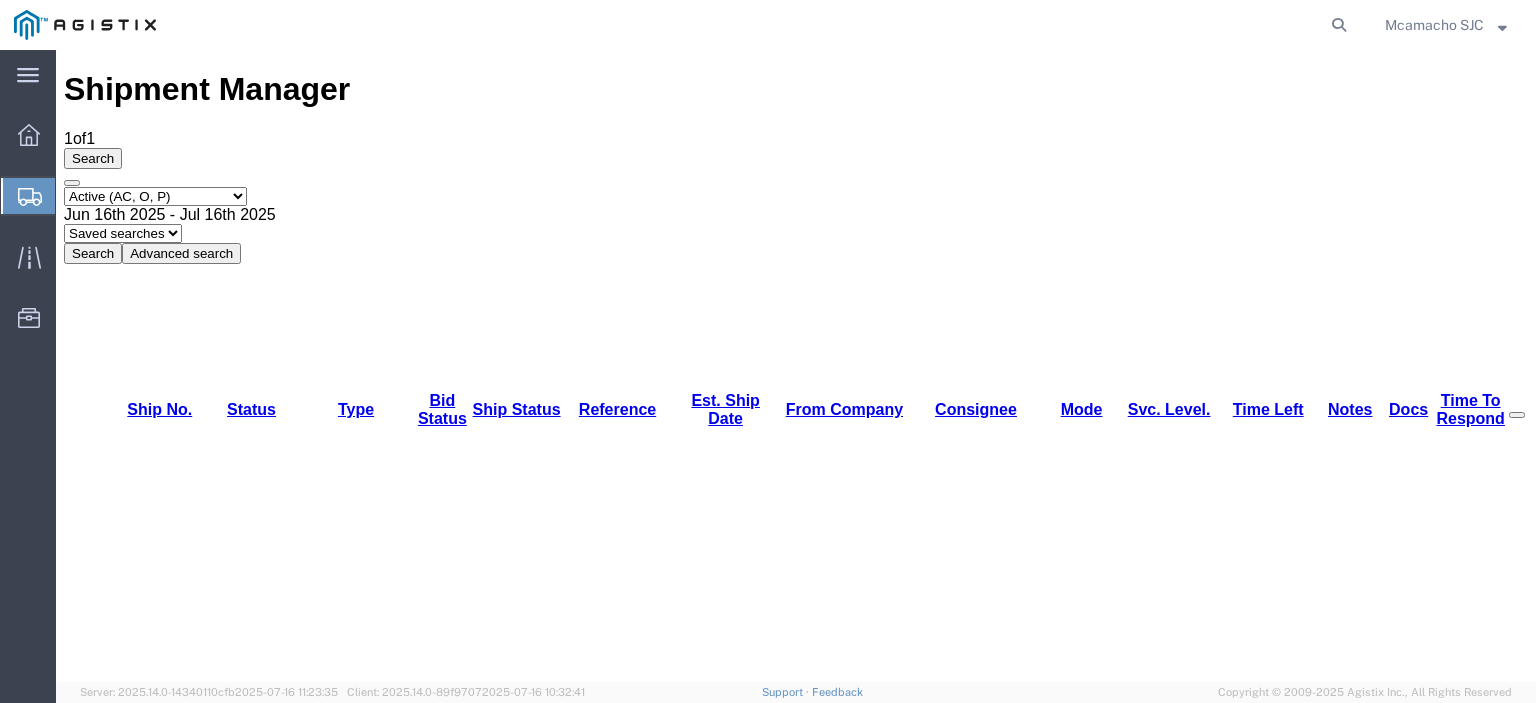 click on "56210437" at bounding box center [141, 1148] 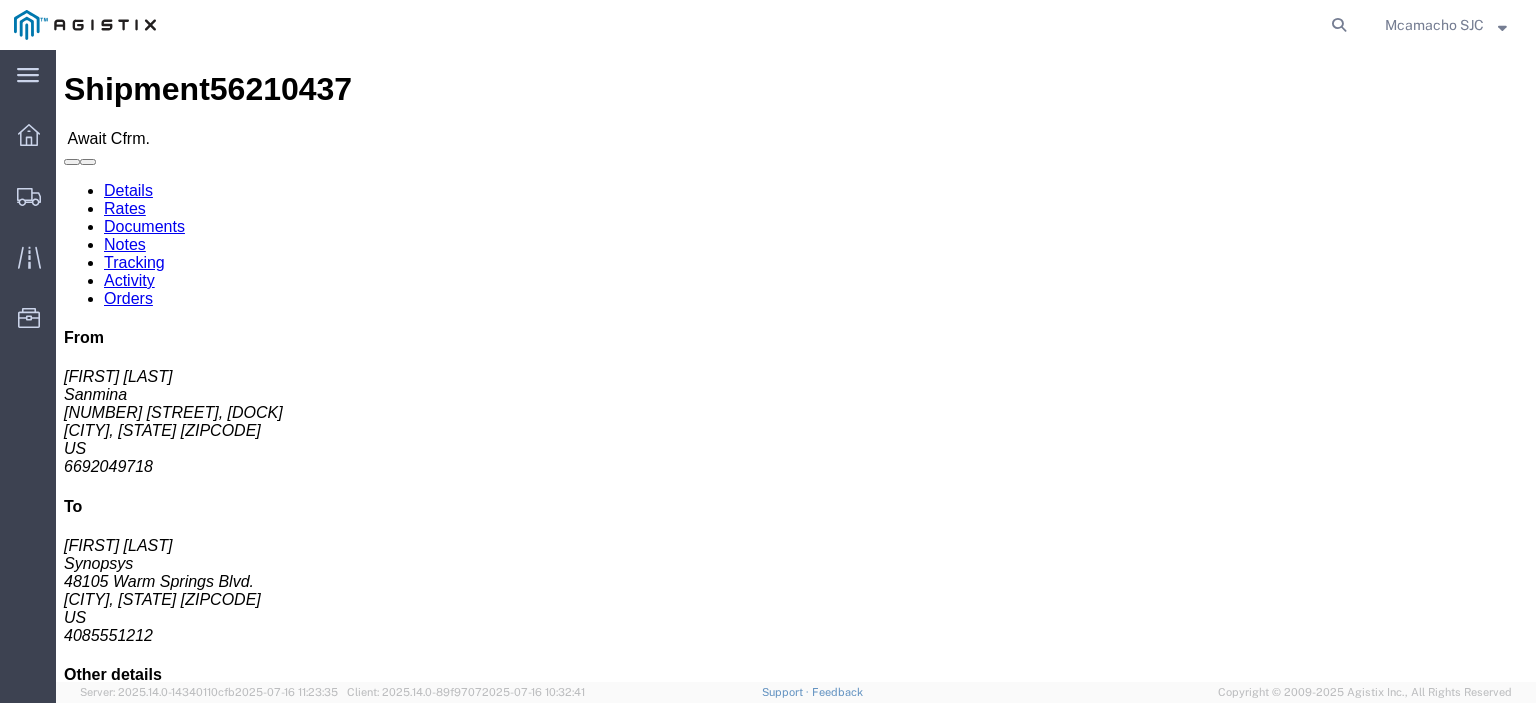 click on "Confirm" 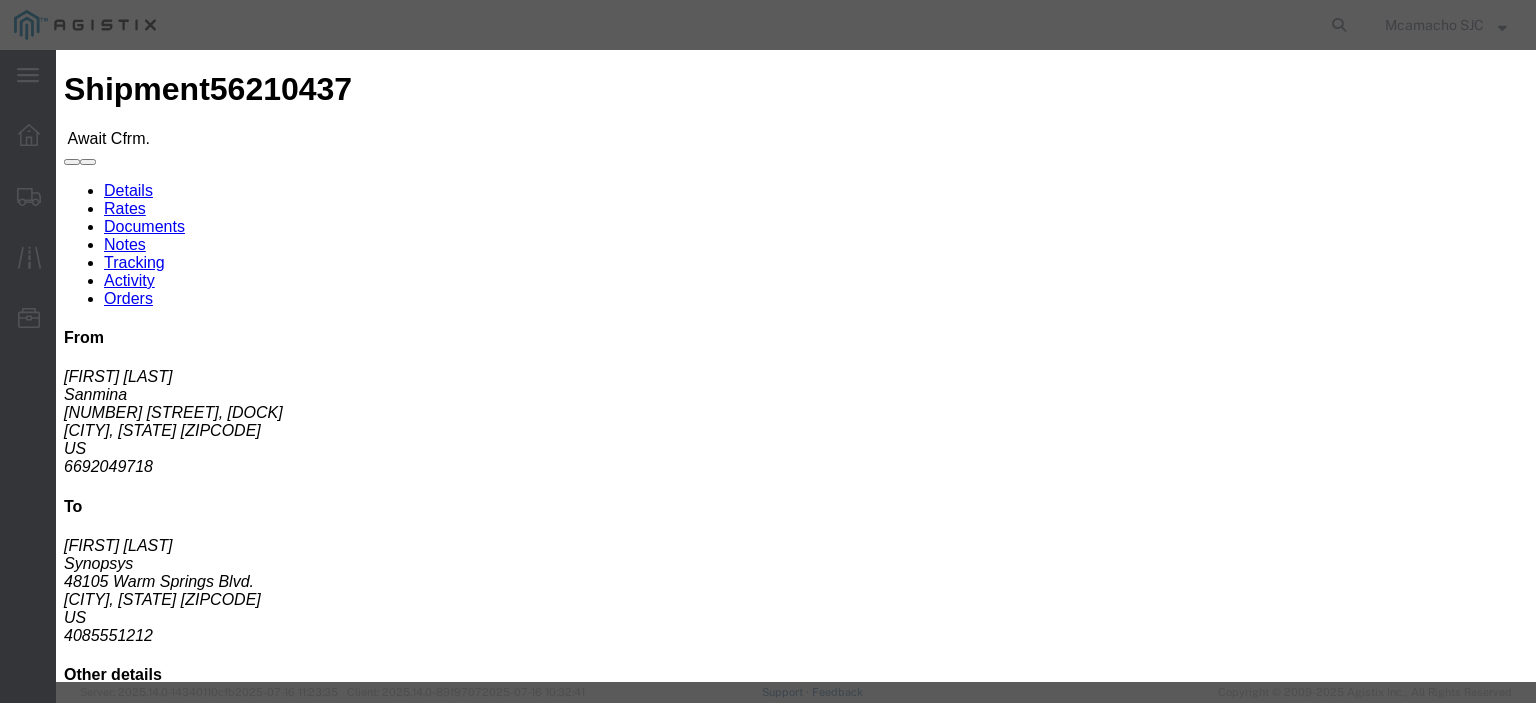click 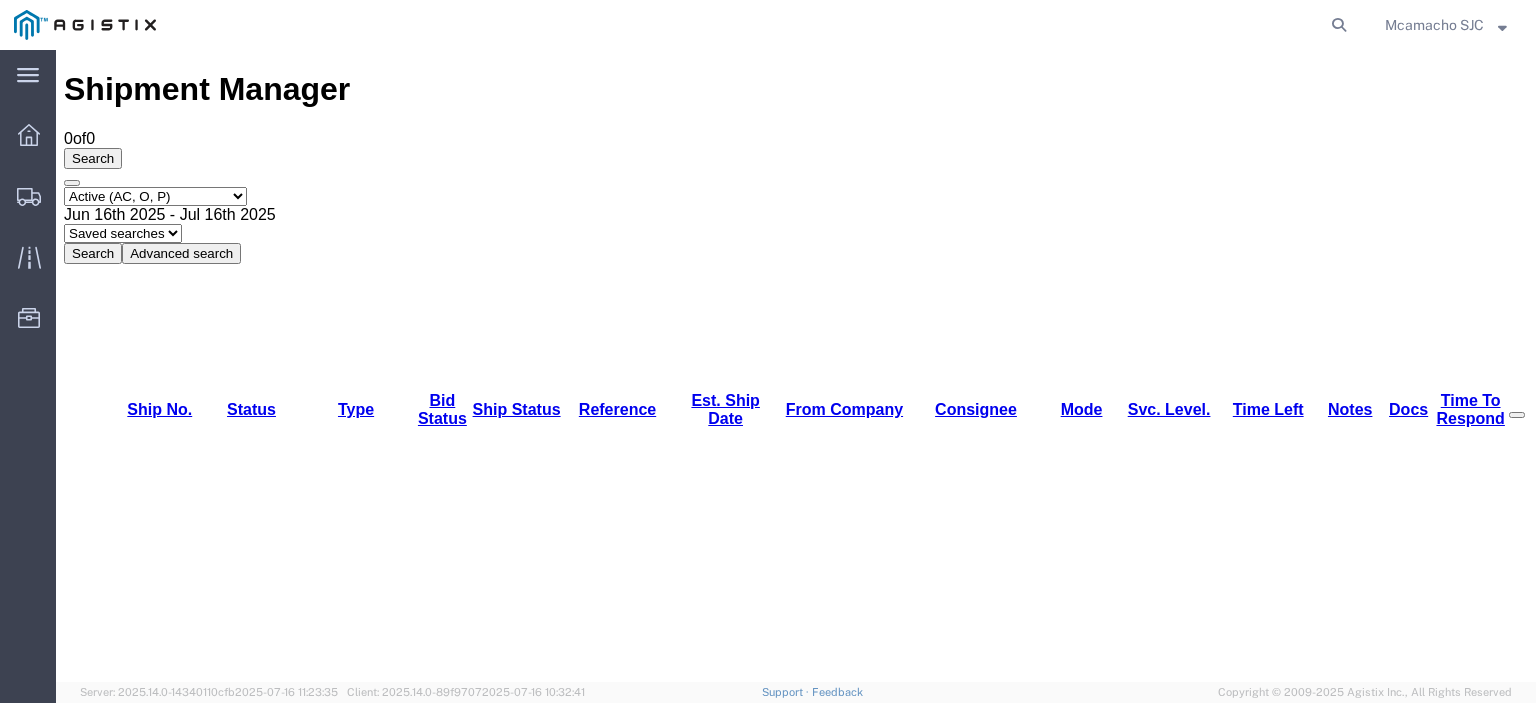 click on "Select status
Active (AC, O, P) All Approved Awaiting Confirmation (AC) Booked Canceled Closed Delivered Denied Expired Ignored Lost On Hold Open (O) Partial Delivery Pending (P) Shipped Withdrawn" at bounding box center (155, 196) 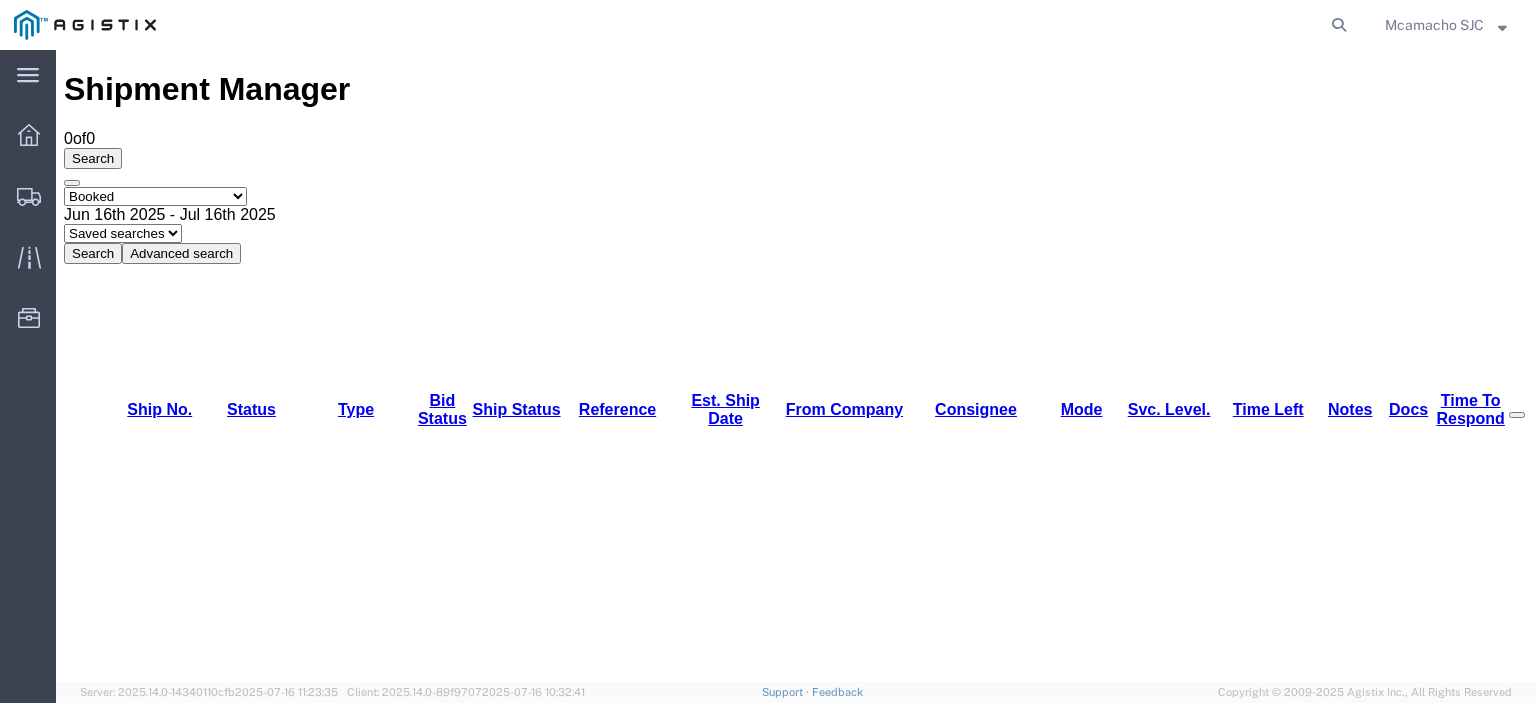 click on "Select status
Active (AC, O, P) All Approved Awaiting Confirmation (AC) Booked Canceled Closed Delivered Denied Expired Ignored Lost On Hold Open (O) Partial Delivery Pending (P) Shipped Withdrawn" at bounding box center (155, 196) 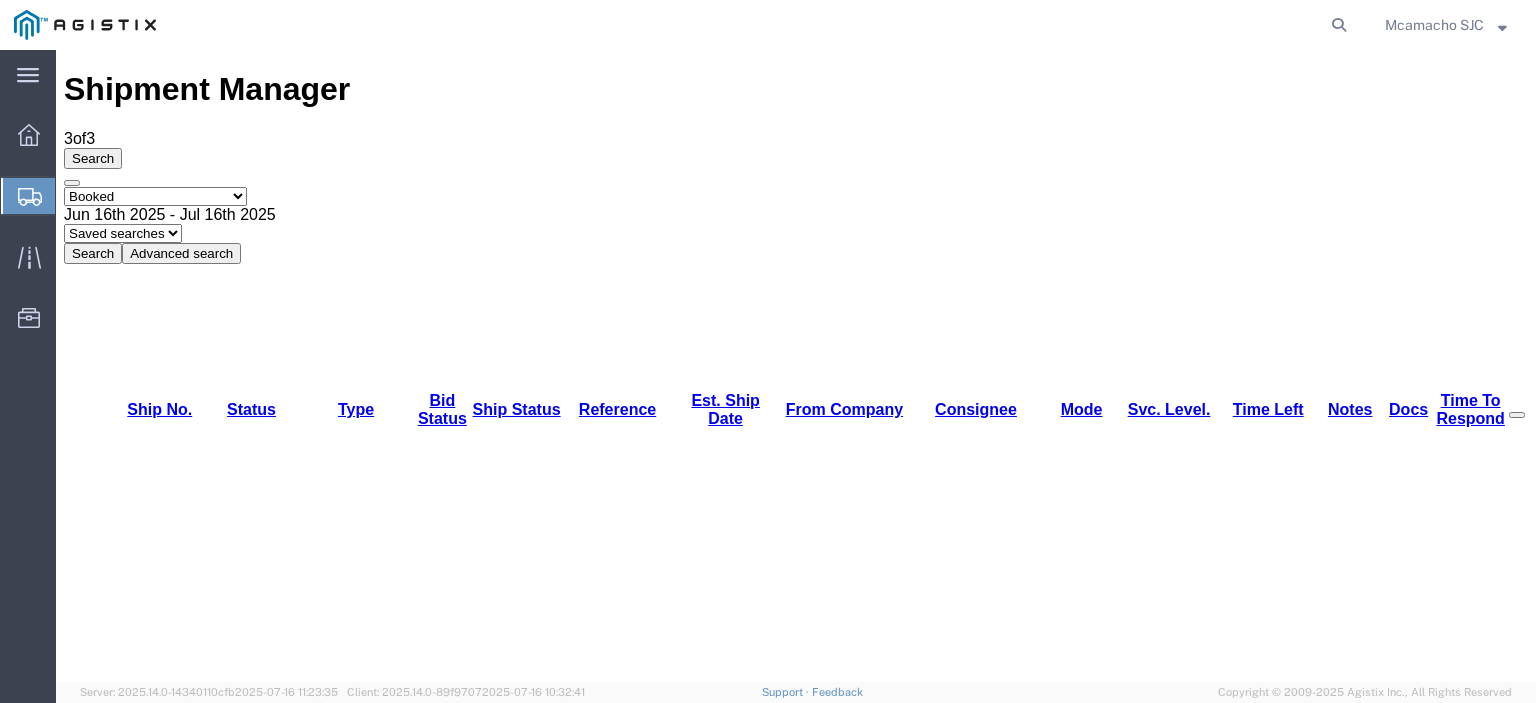 click on "56210437" at bounding box center [142, 1148] 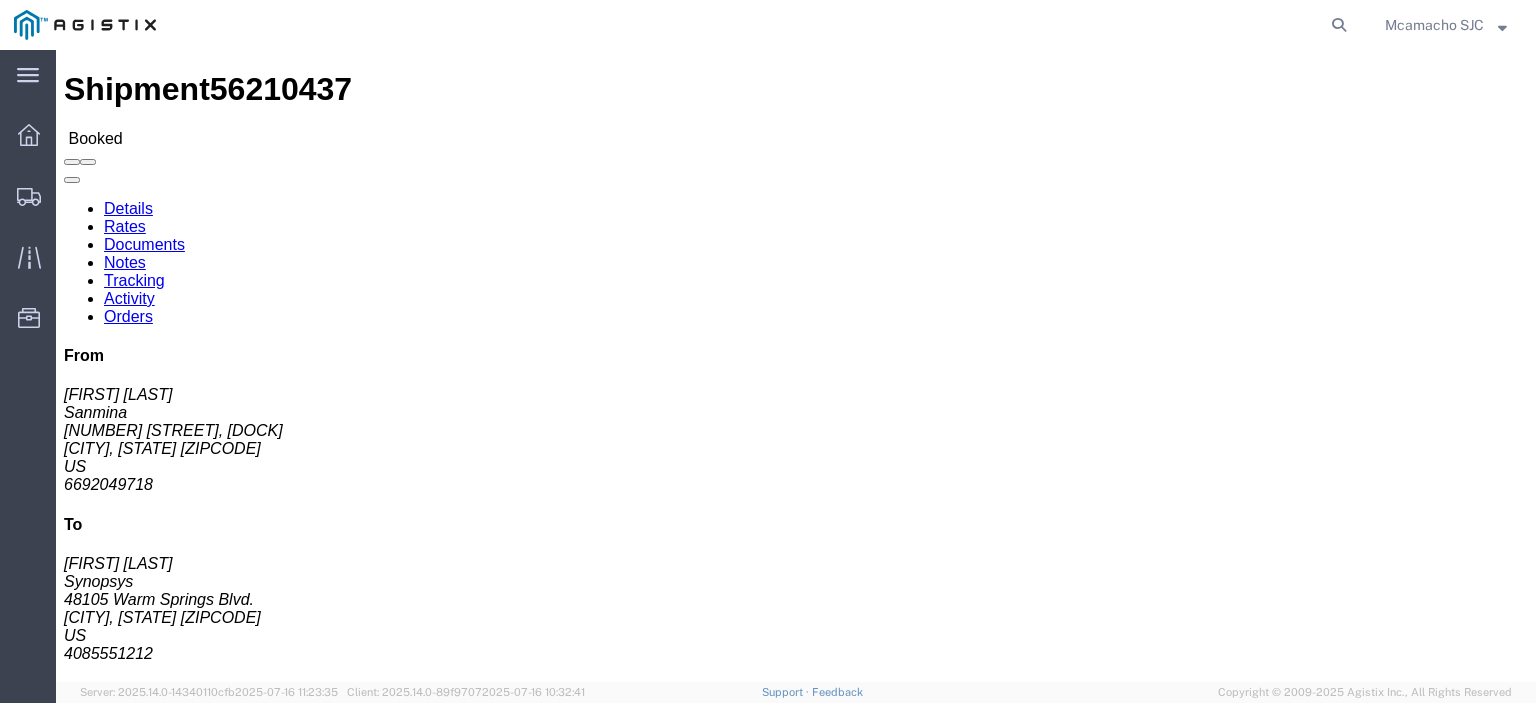 click on "Tracking" 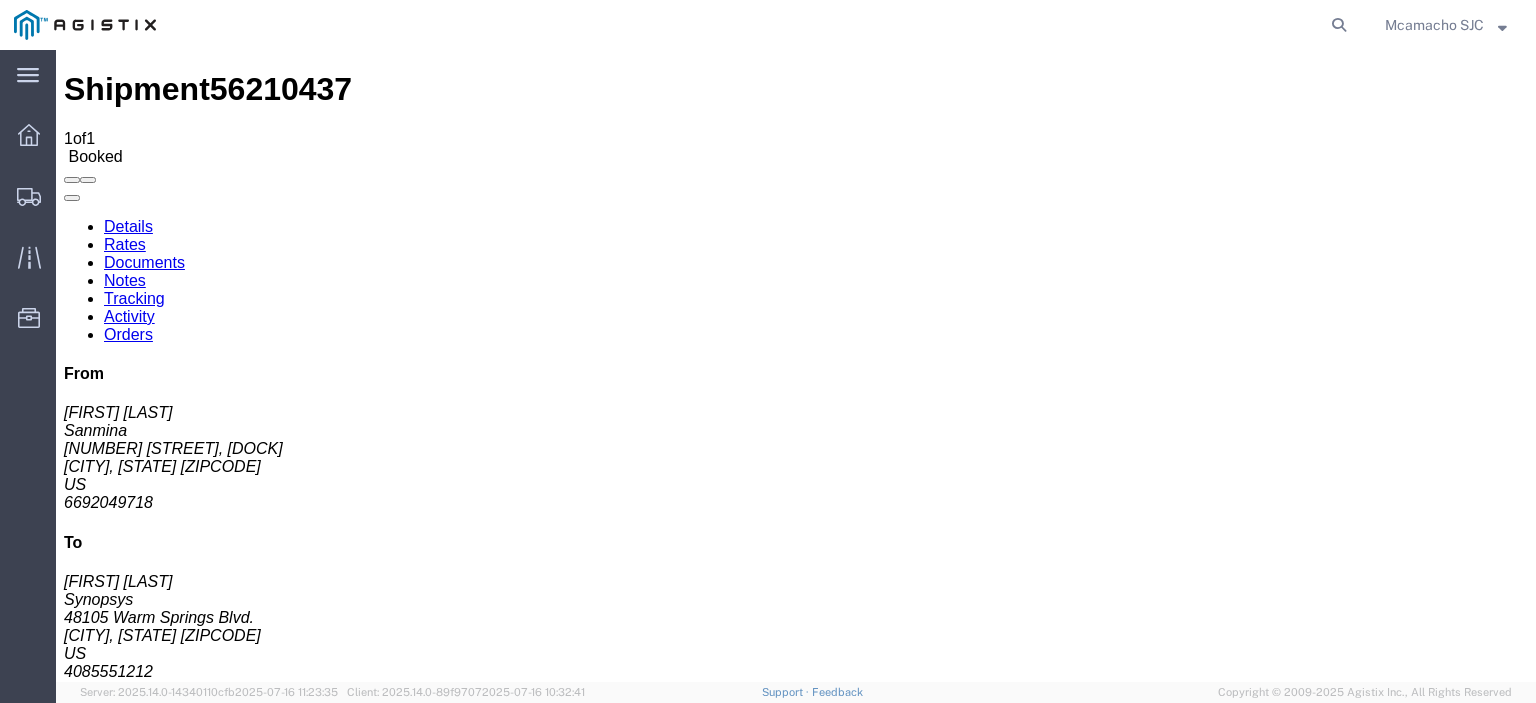 click on "Add New Tracking" at bounding box center (229, 1173) 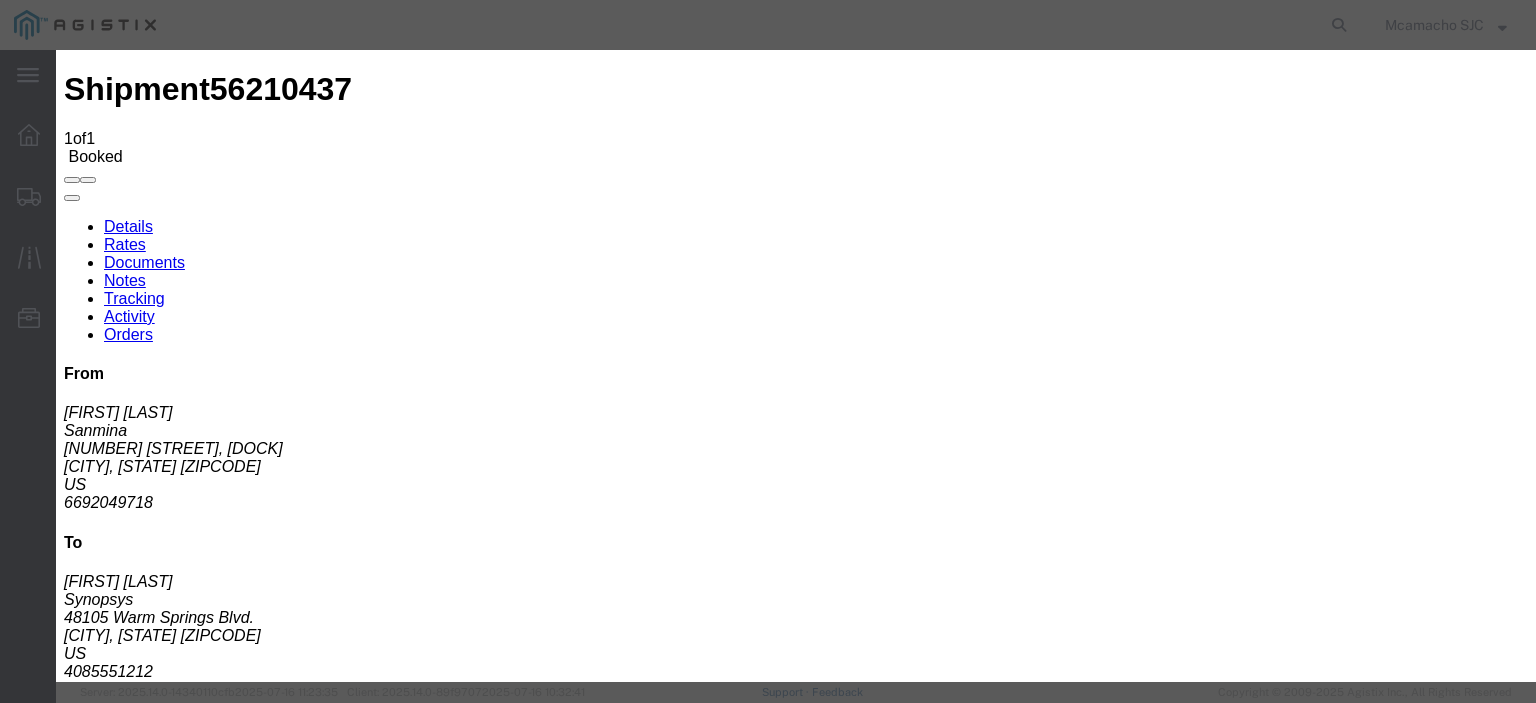 type on "07/16/2025" 